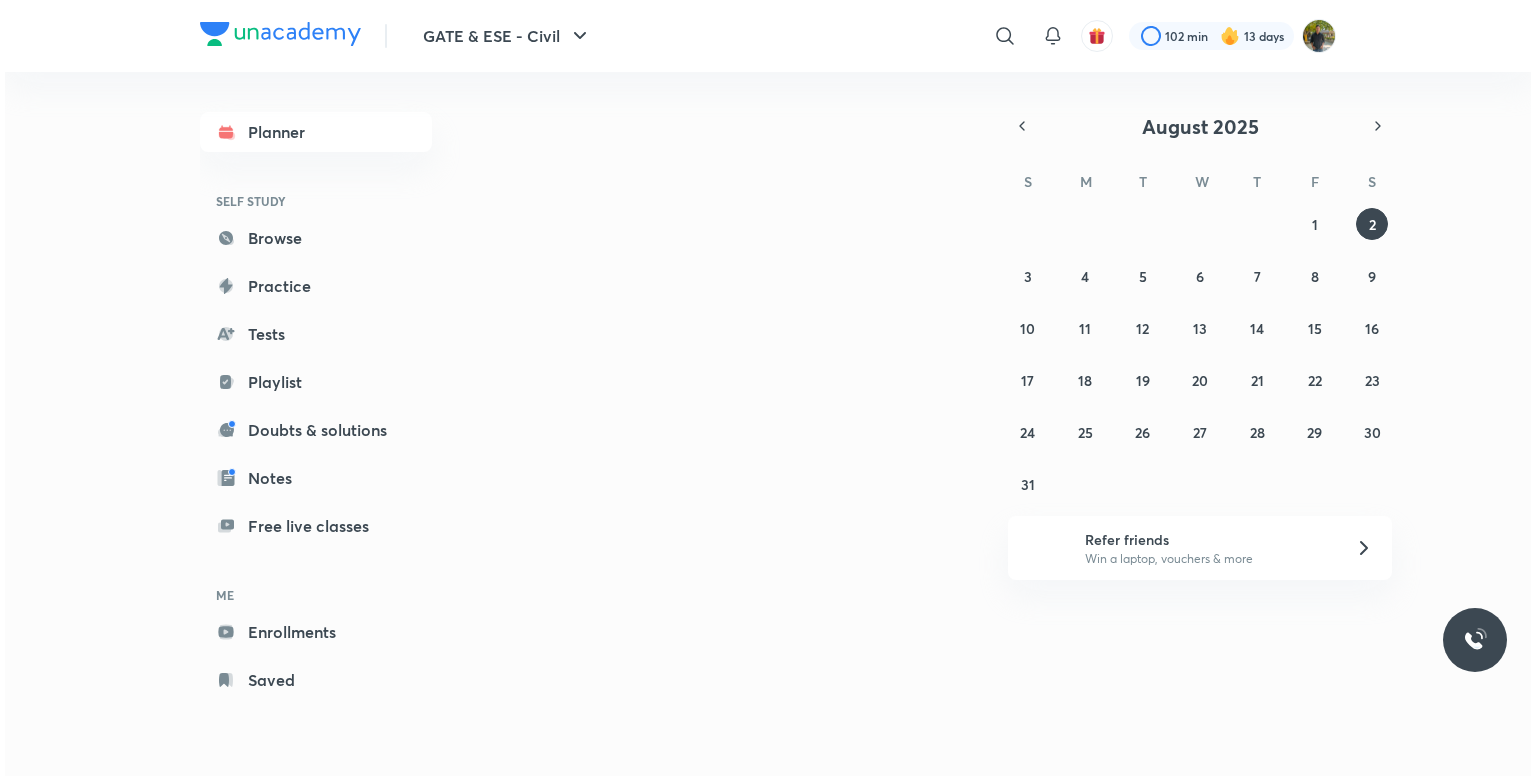 scroll, scrollTop: 0, scrollLeft: 0, axis: both 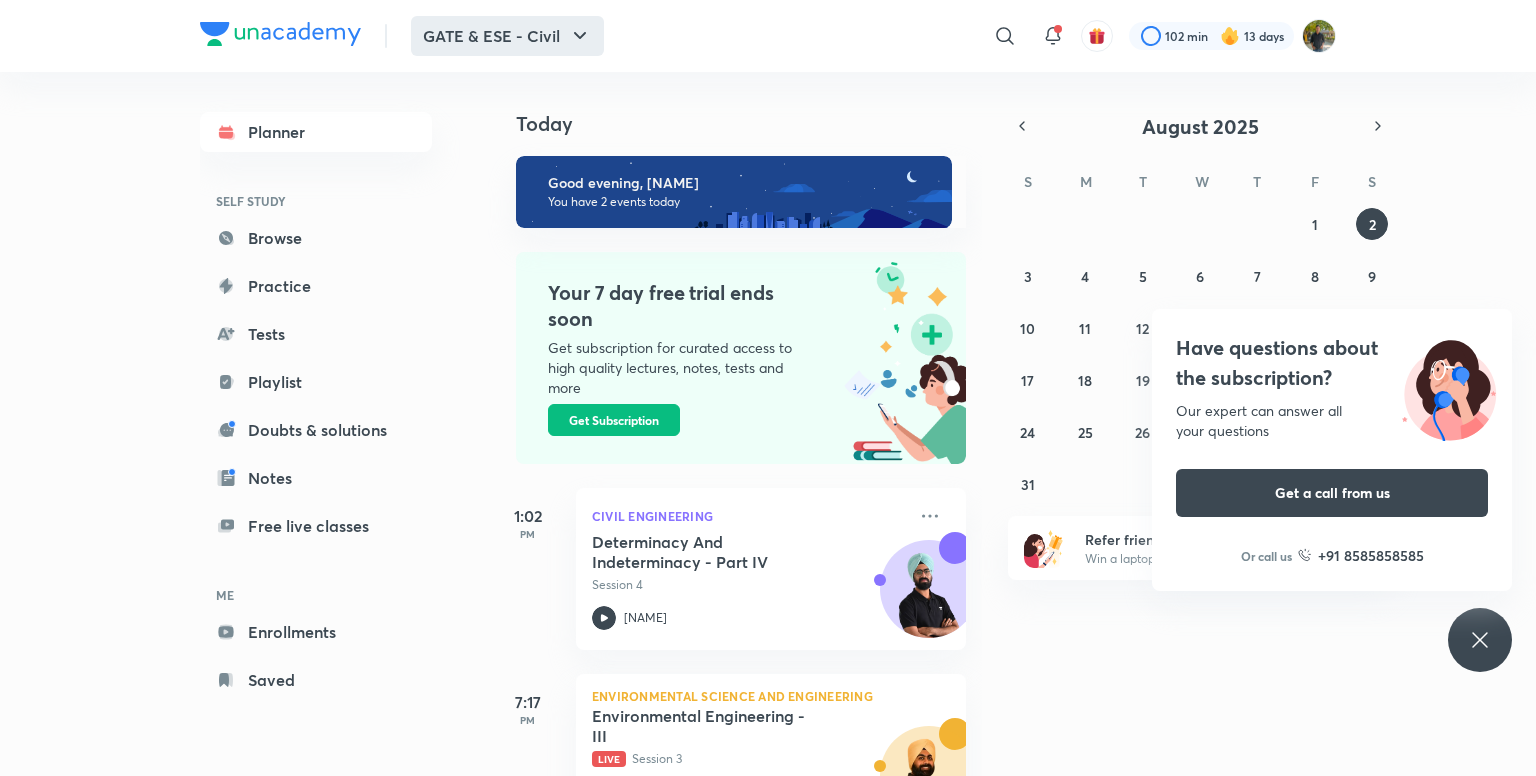 click on "GATE & ESE - Civil" at bounding box center (507, 36) 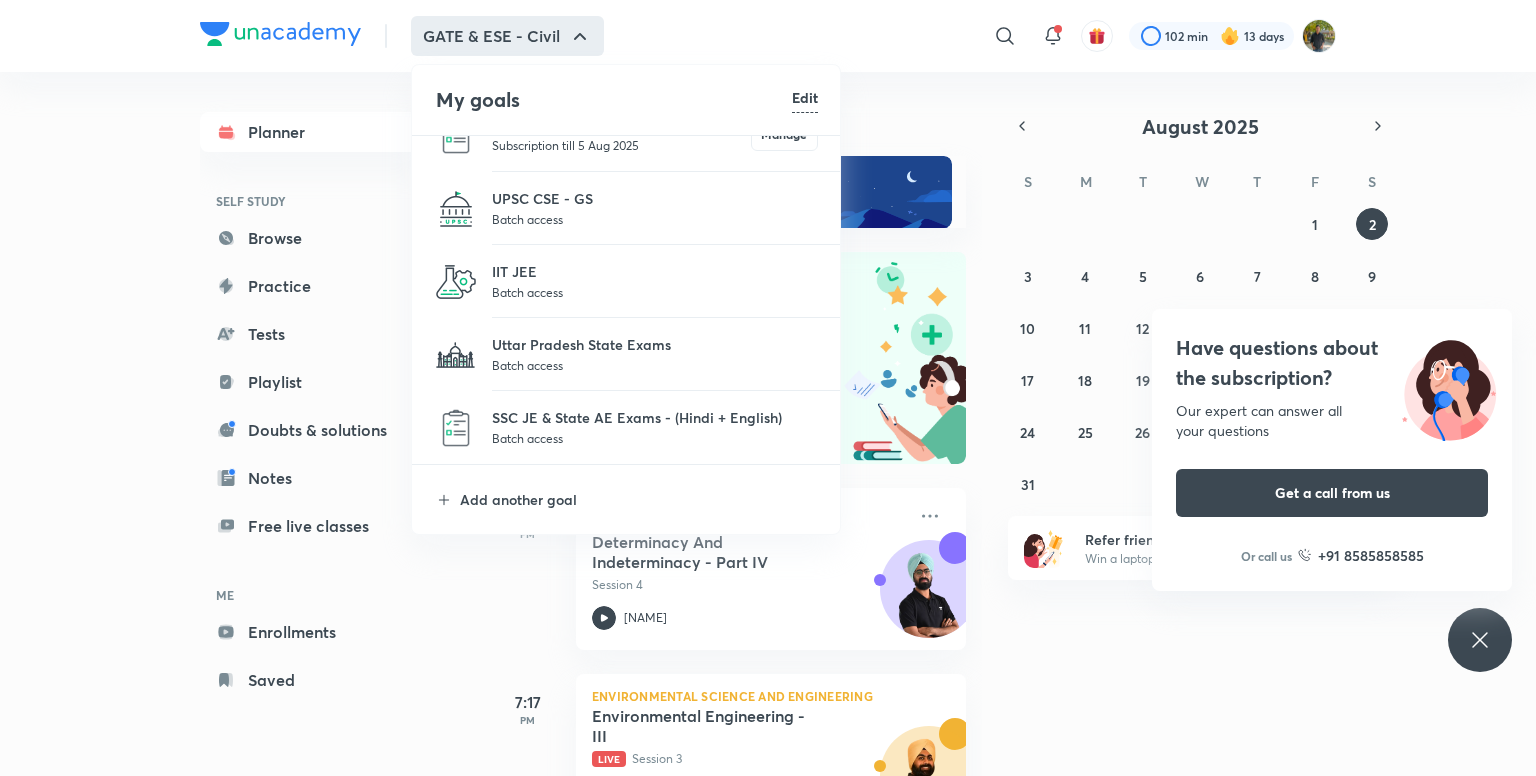 scroll, scrollTop: 0, scrollLeft: 0, axis: both 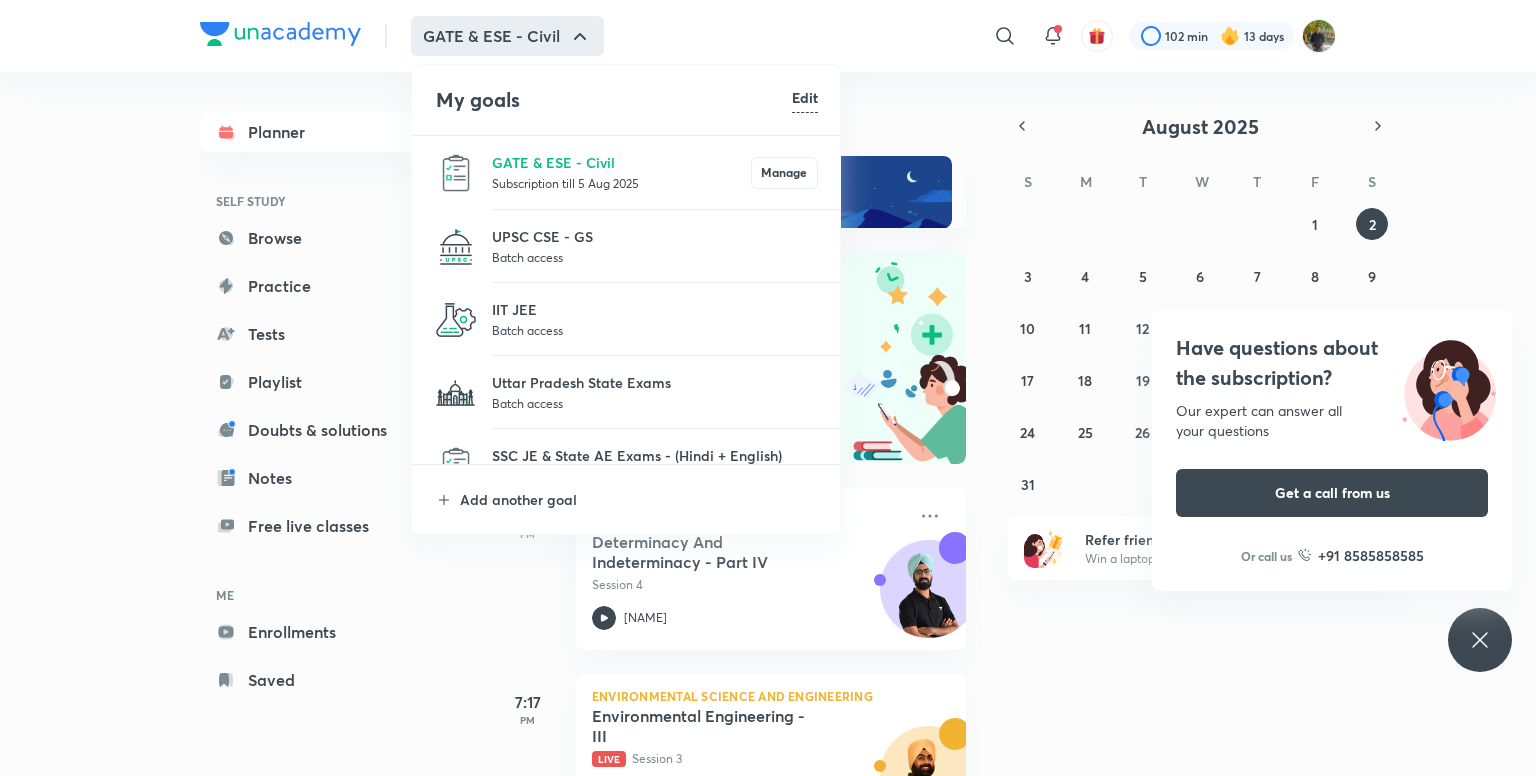 click at bounding box center [768, 388] 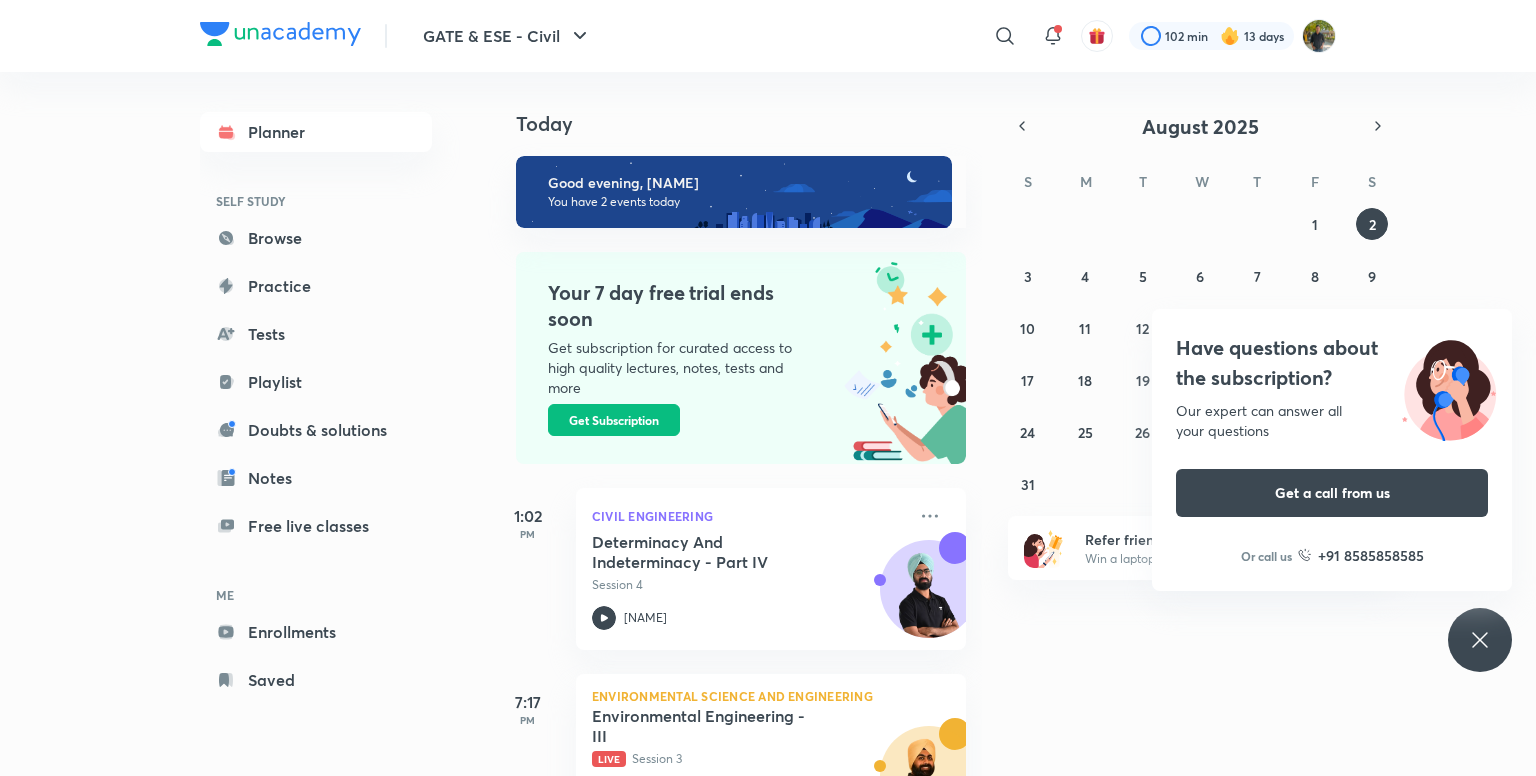 click 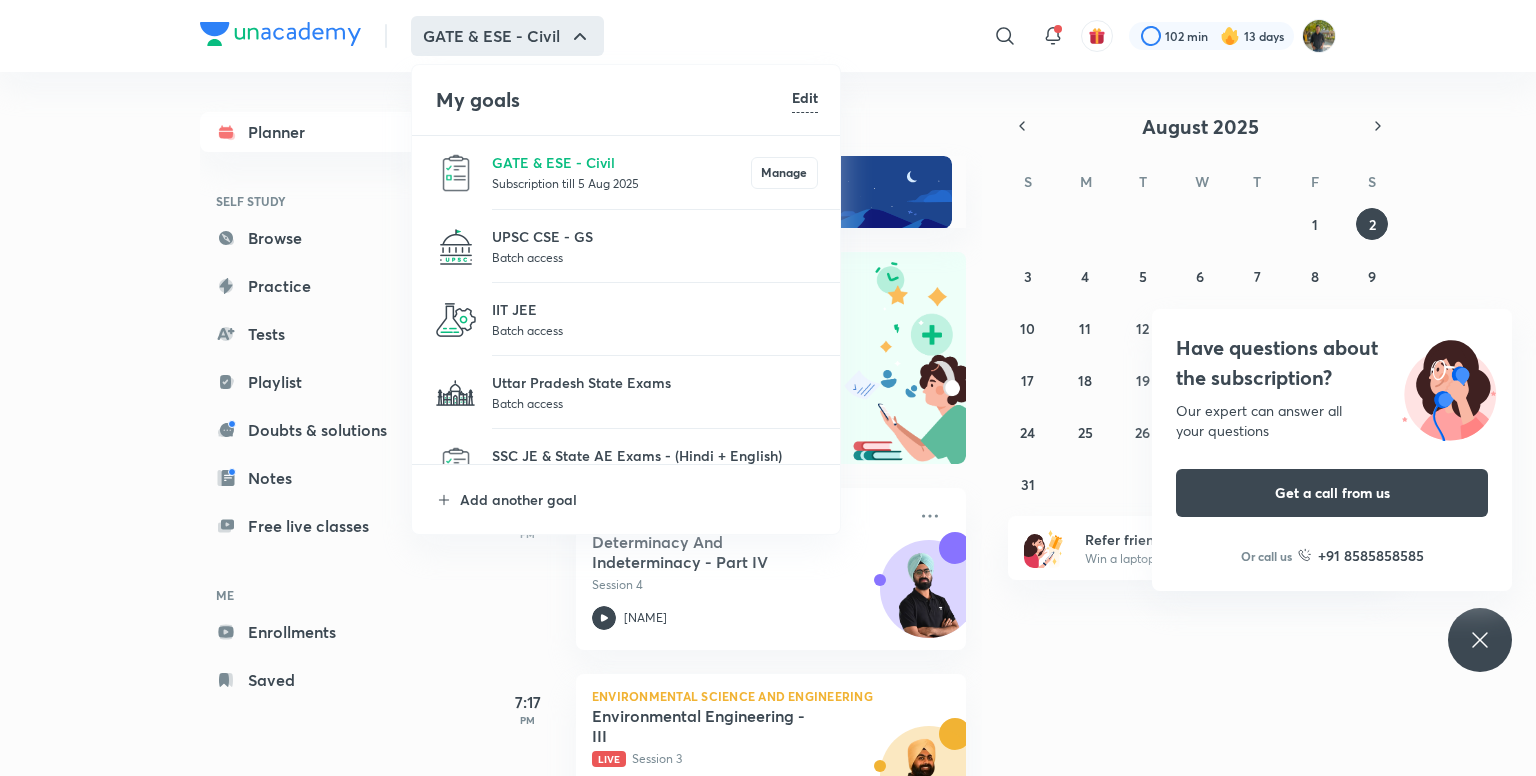click at bounding box center (768, 388) 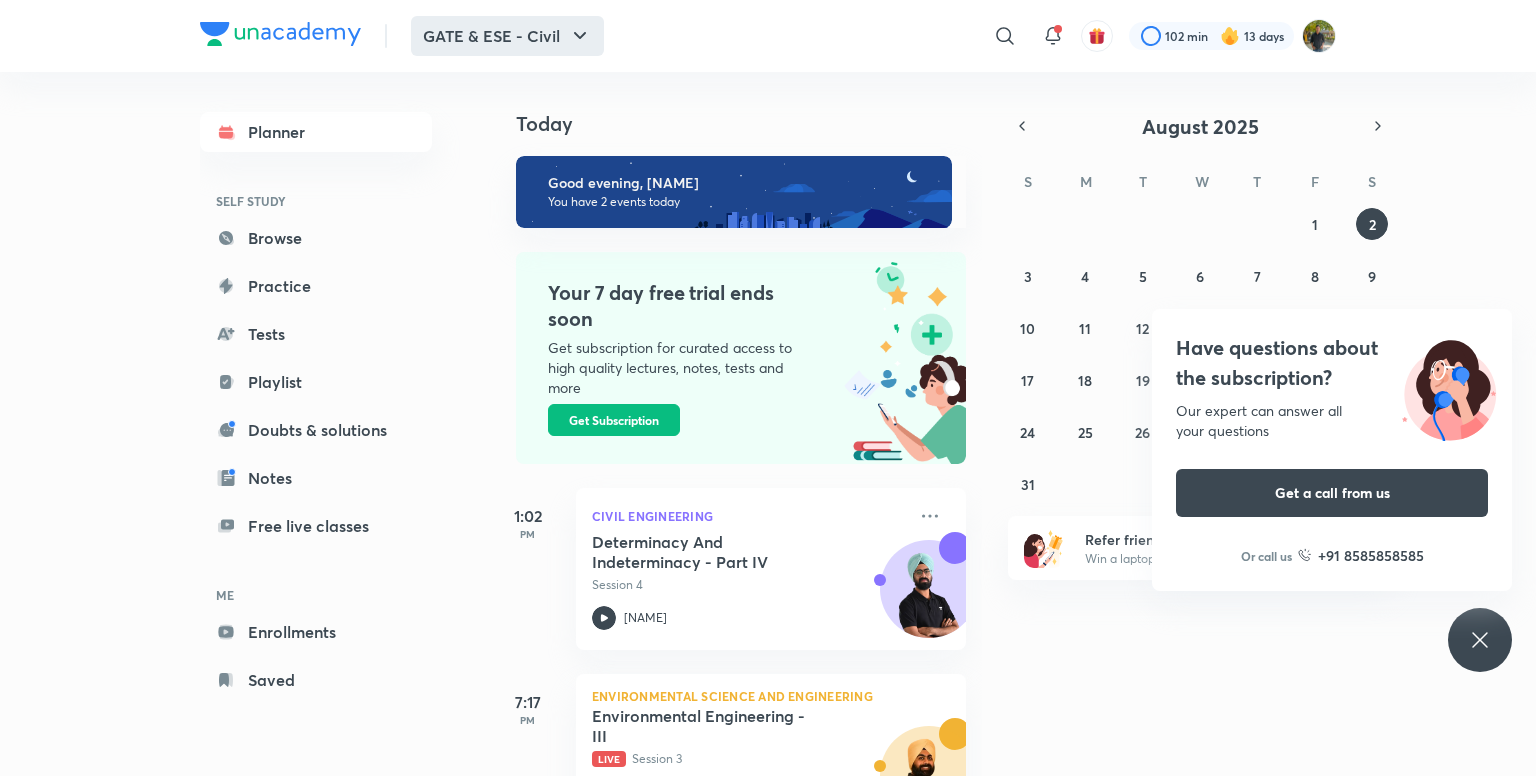 click 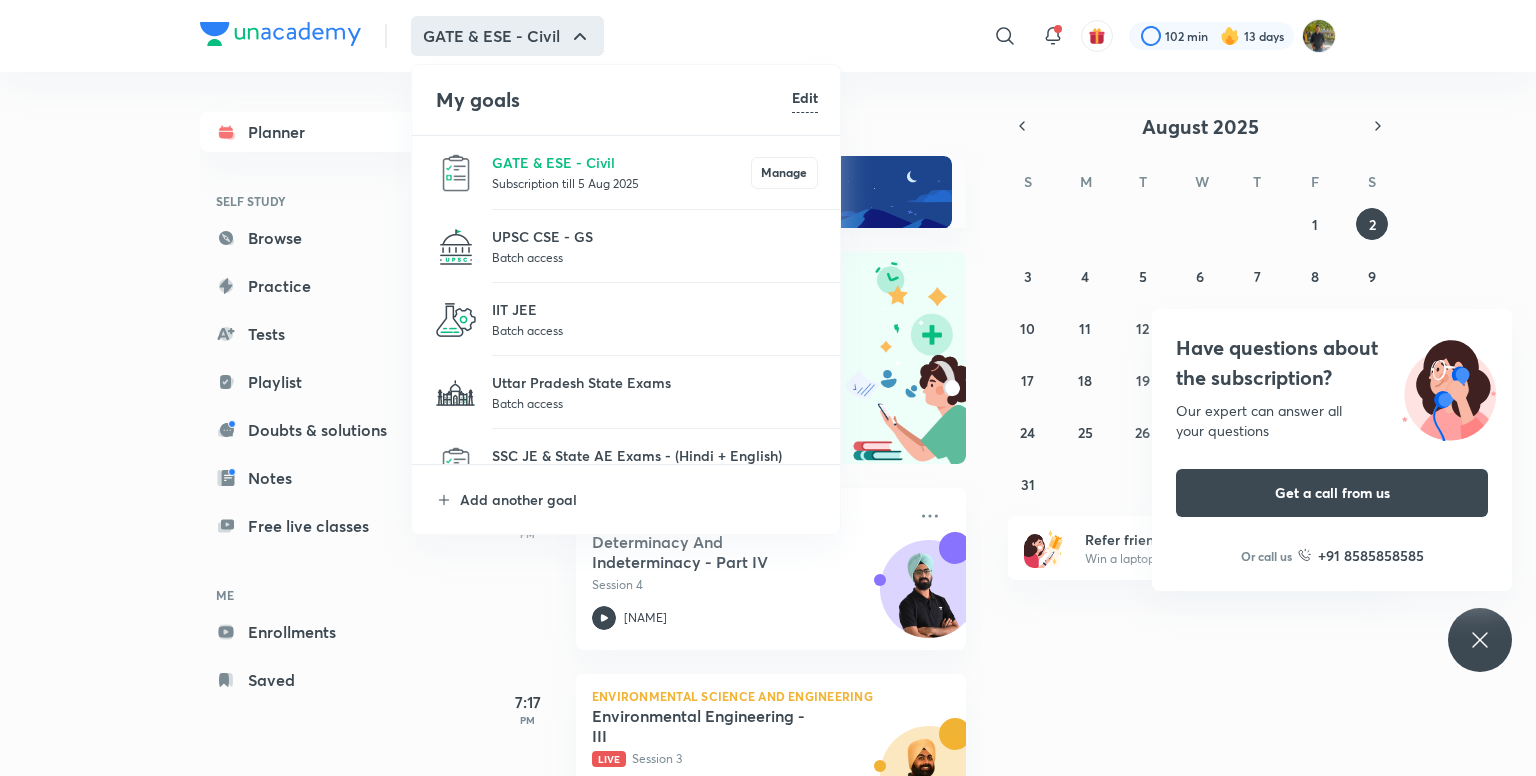 click at bounding box center (768, 388) 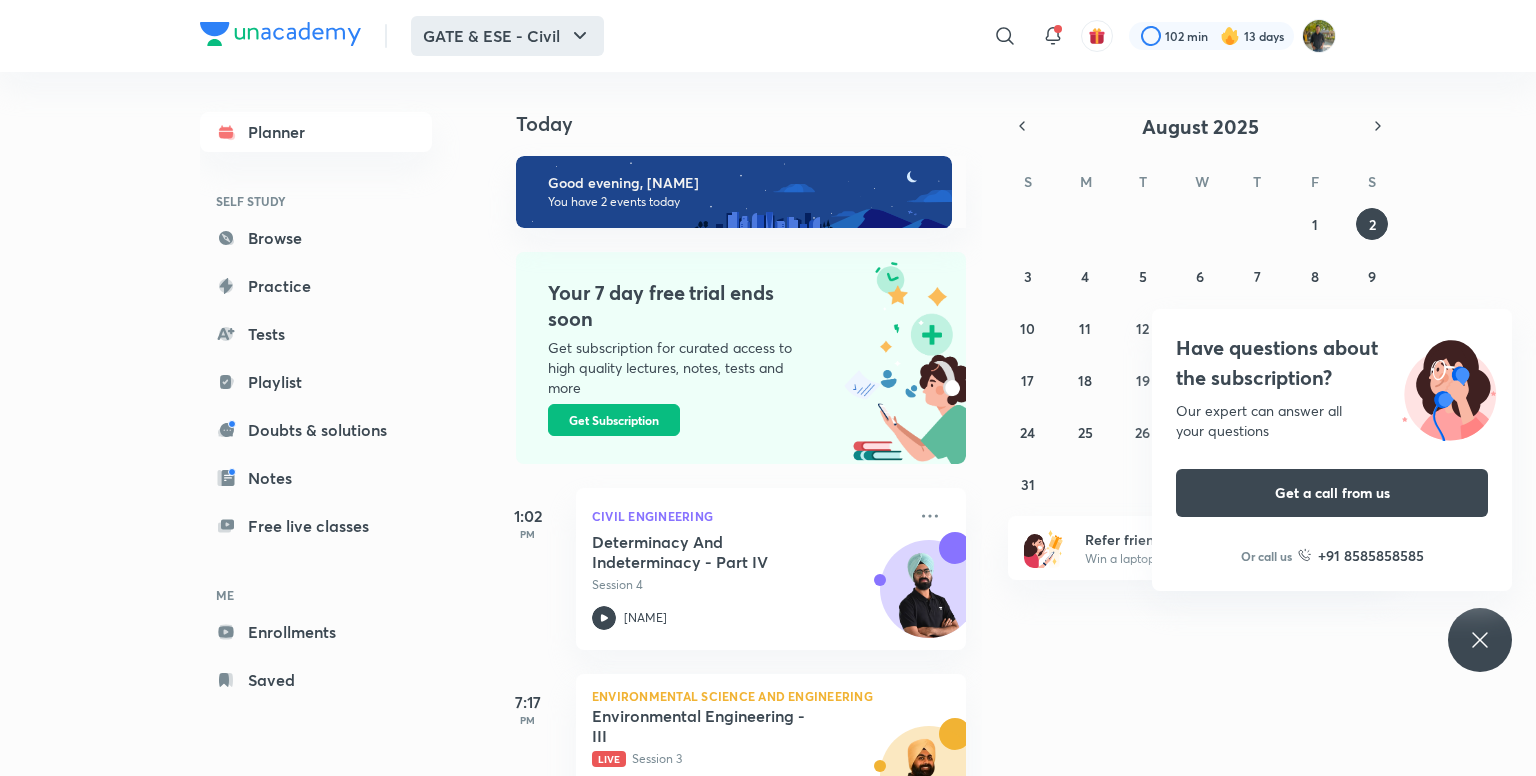 click on "GATE & ESE - Civil" at bounding box center [507, 36] 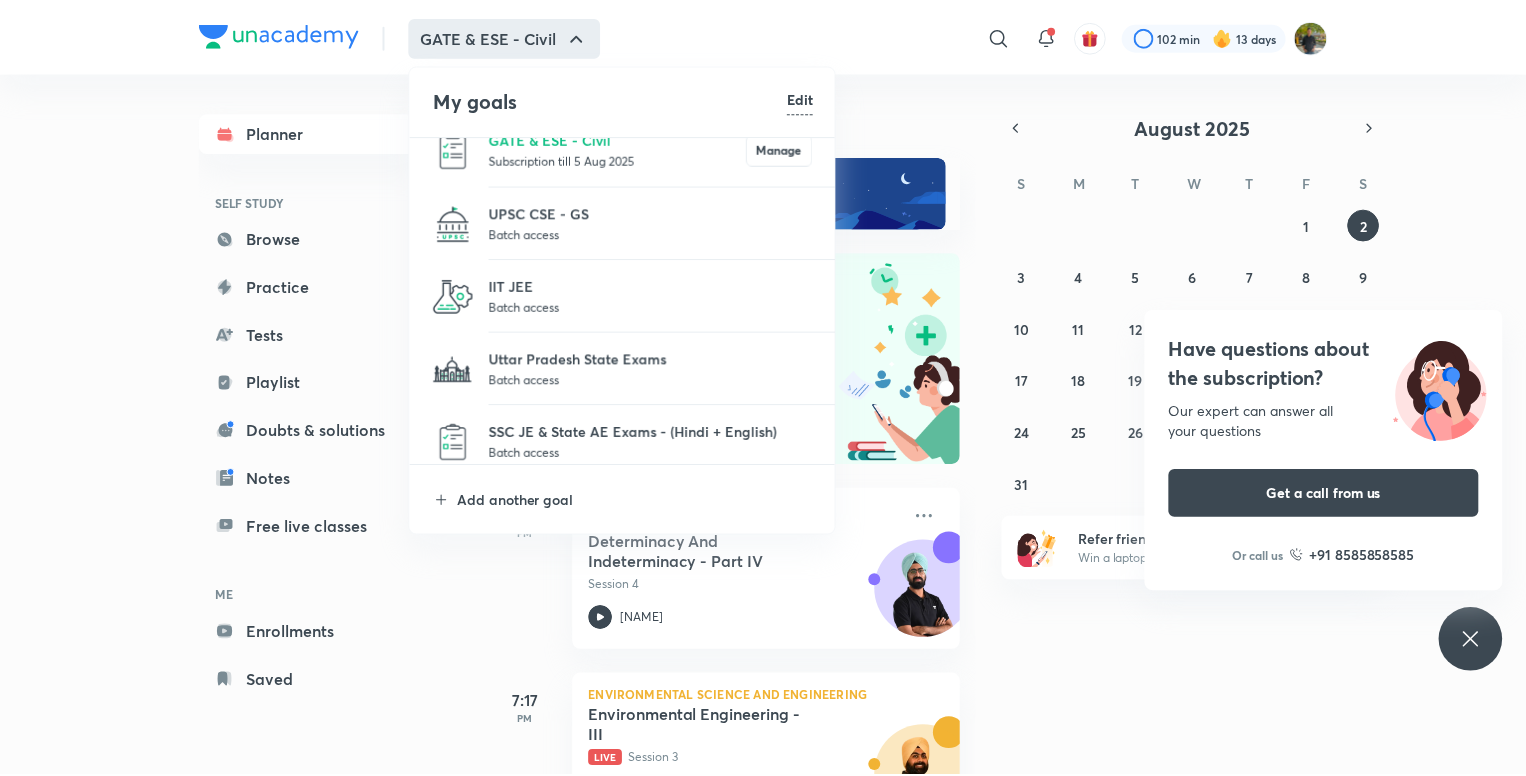 scroll, scrollTop: 38, scrollLeft: 0, axis: vertical 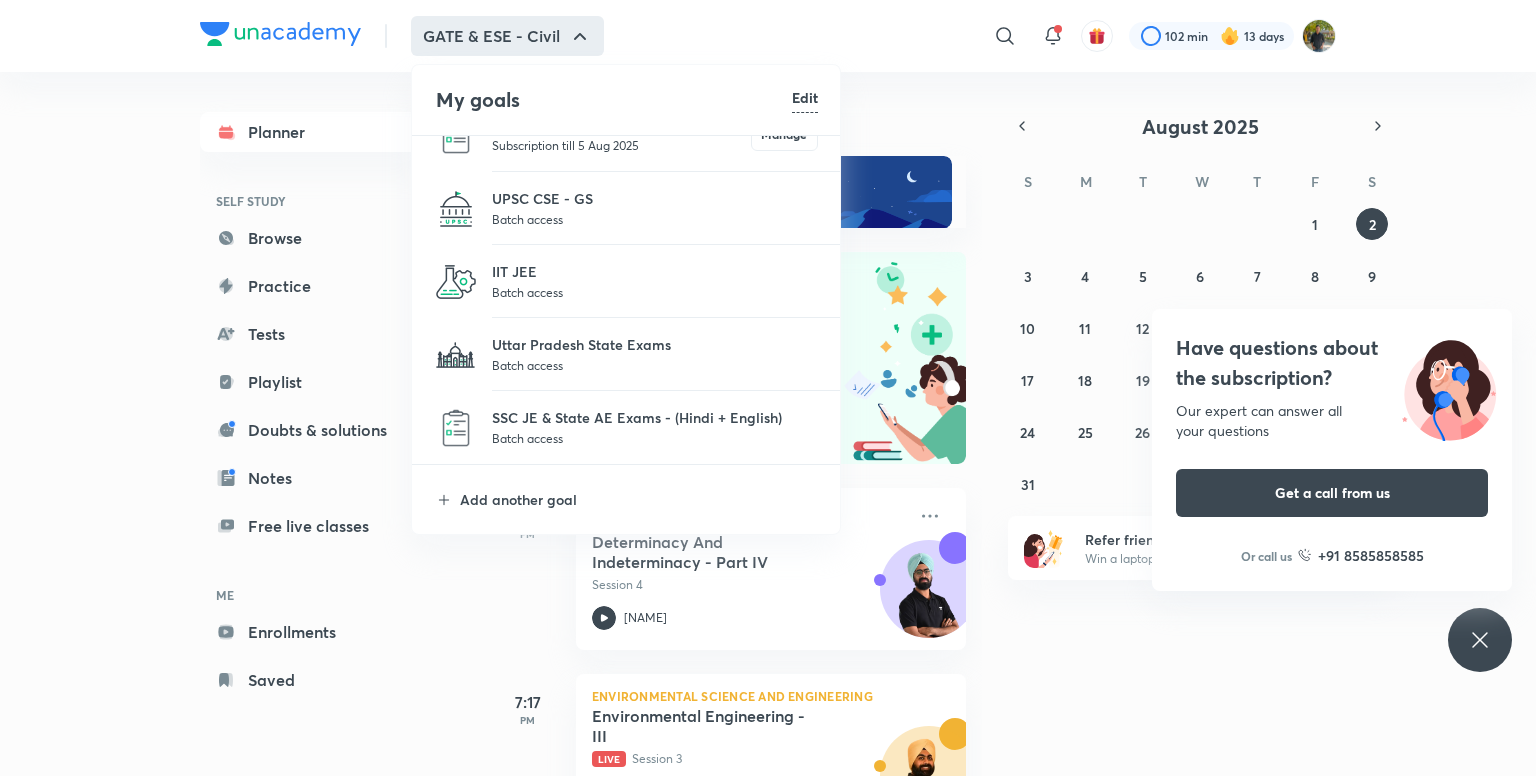 click on "Batch access" at bounding box center (655, 438) 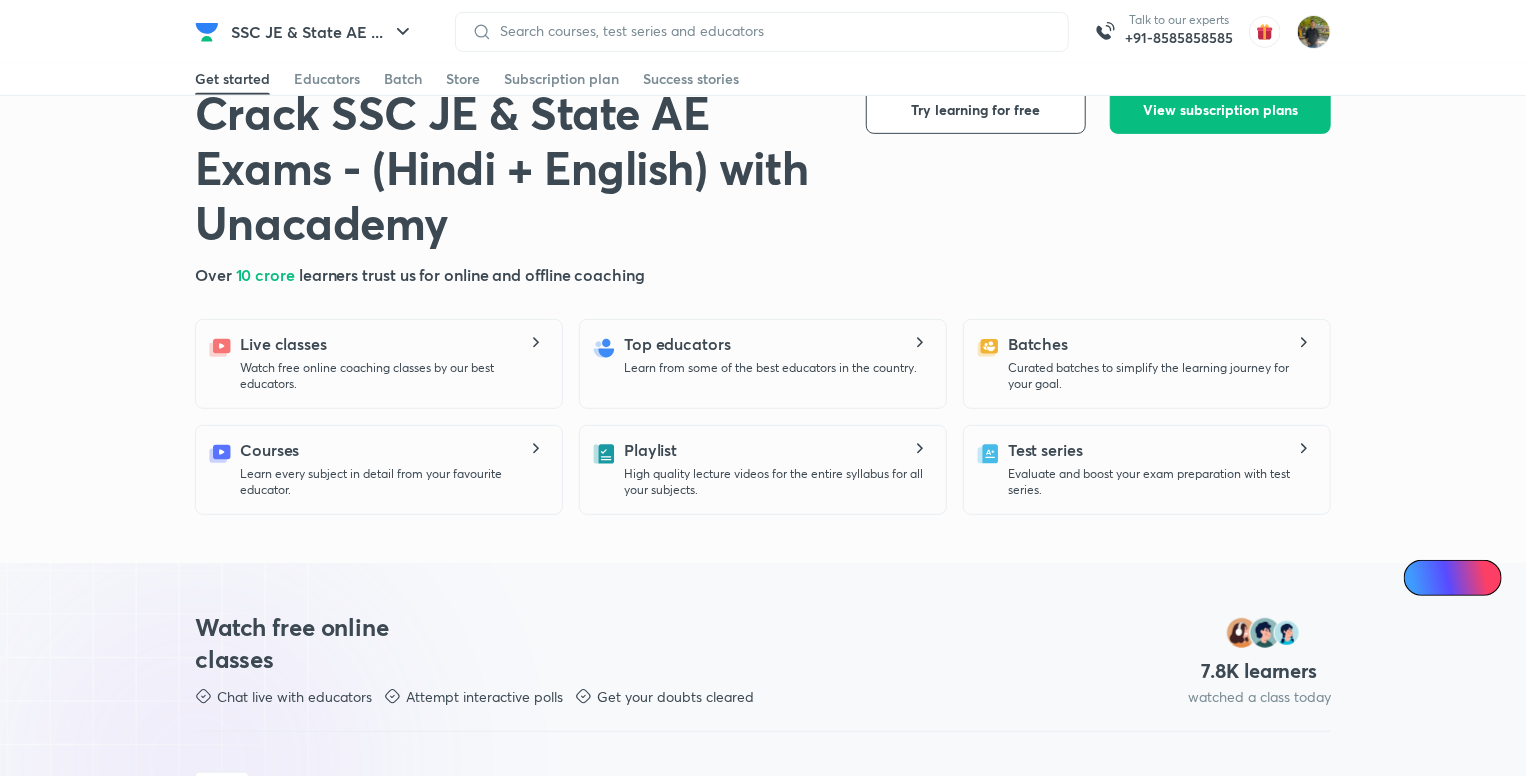 scroll, scrollTop: 0, scrollLeft: 0, axis: both 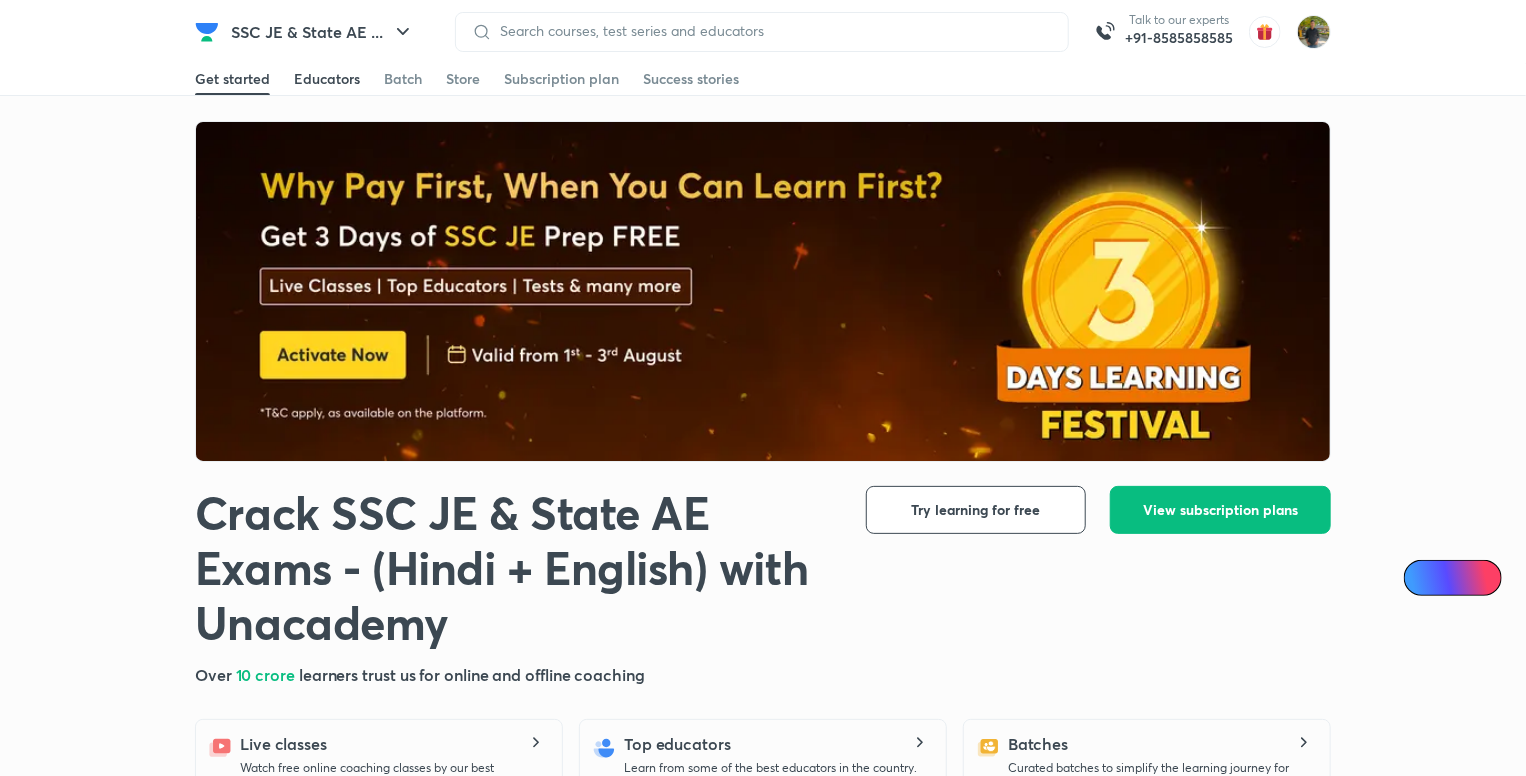 click on "Educators" at bounding box center (327, 79) 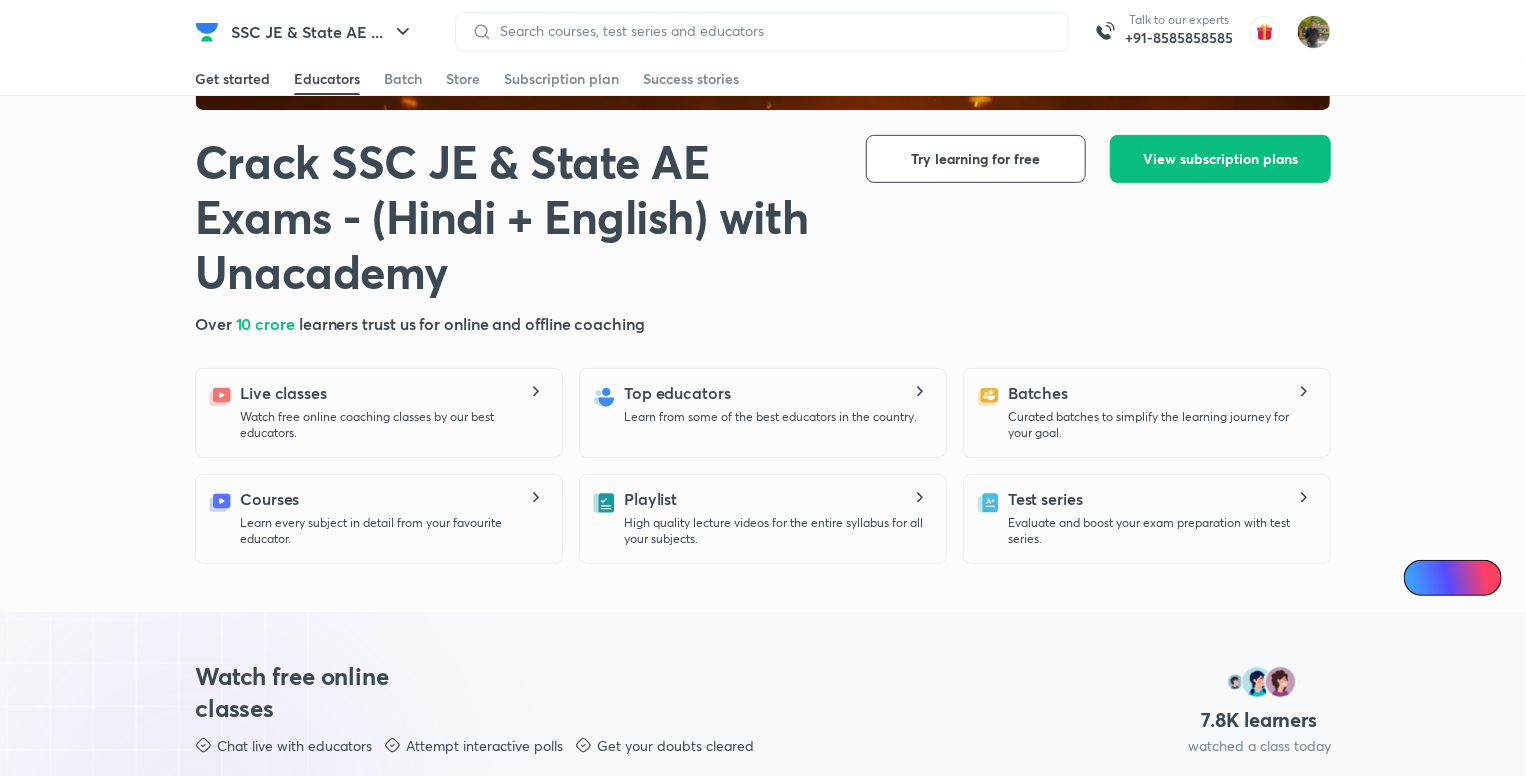 scroll, scrollTop: 2202, scrollLeft: 0, axis: vertical 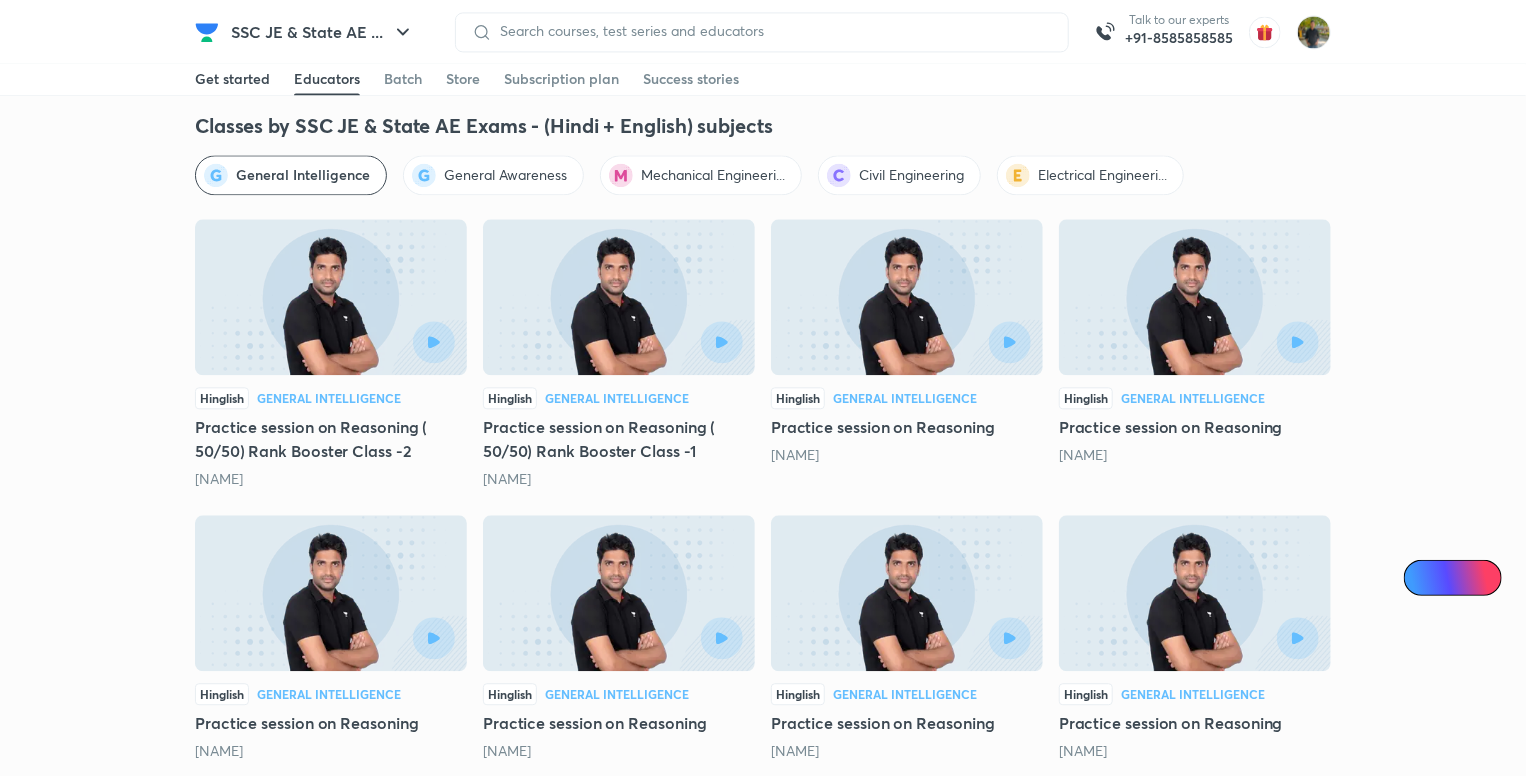 click on "Get started" at bounding box center [232, 79] 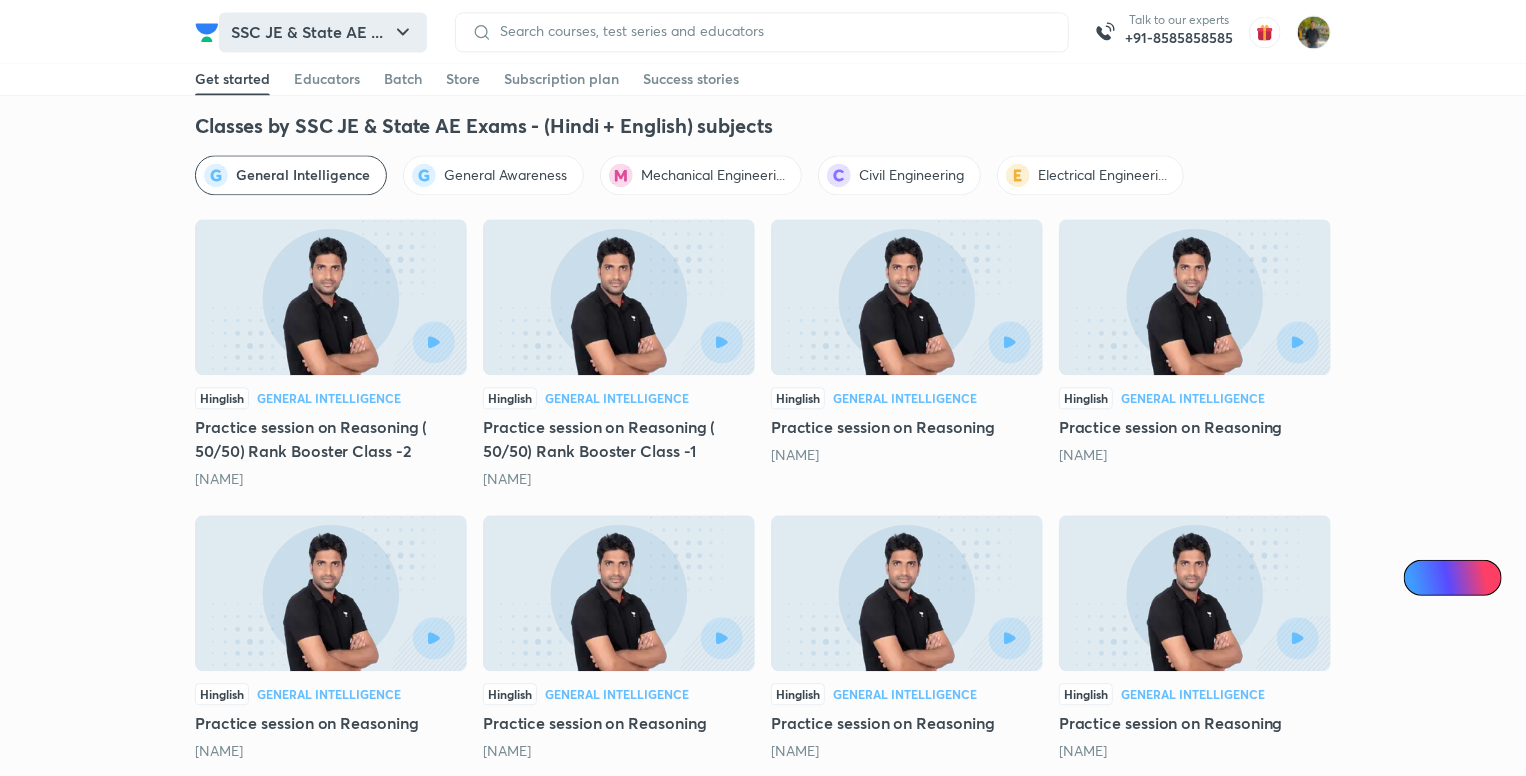 scroll, scrollTop: 801, scrollLeft: 0, axis: vertical 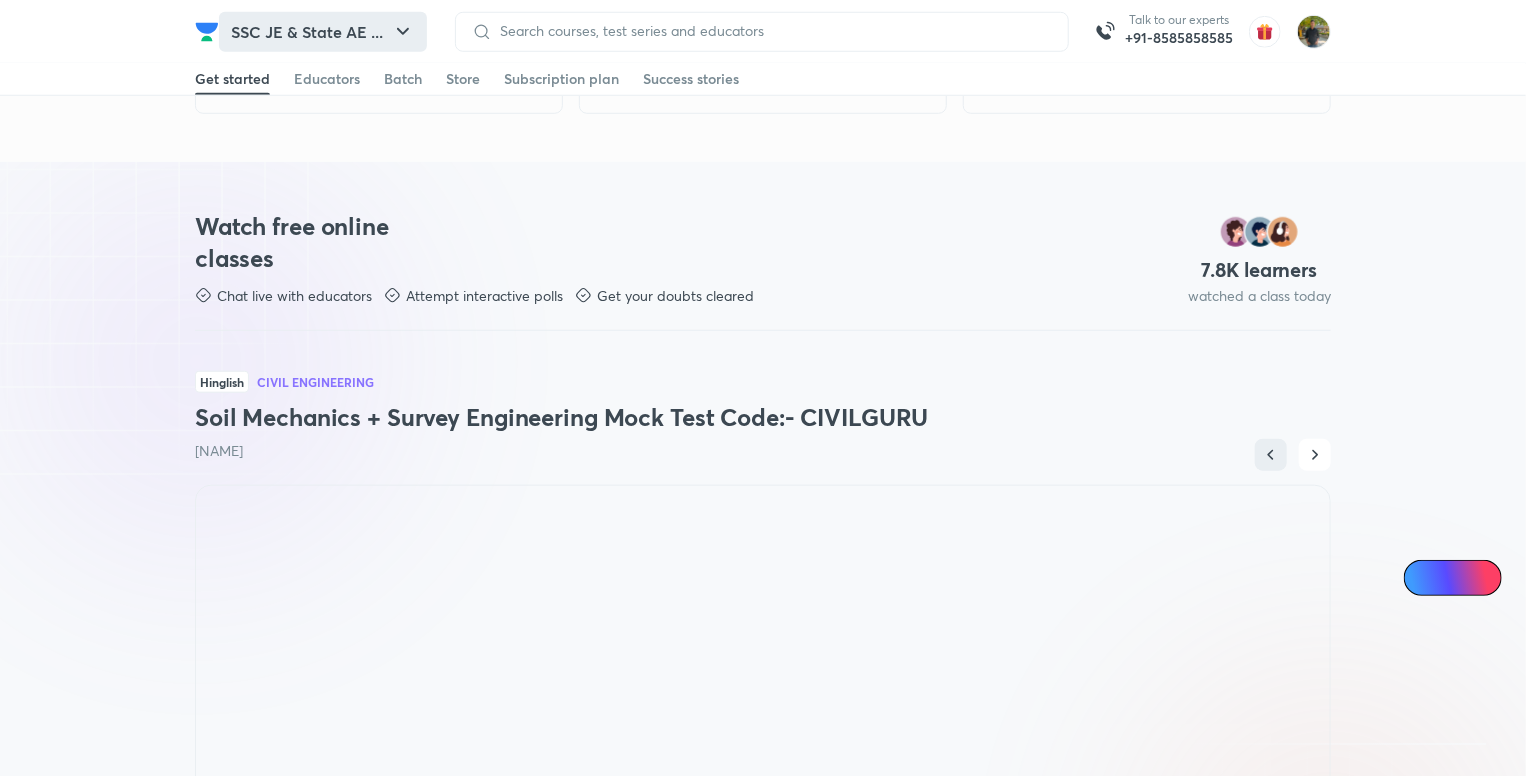 click on "SSC JE & State AE  ..." at bounding box center [323, 32] 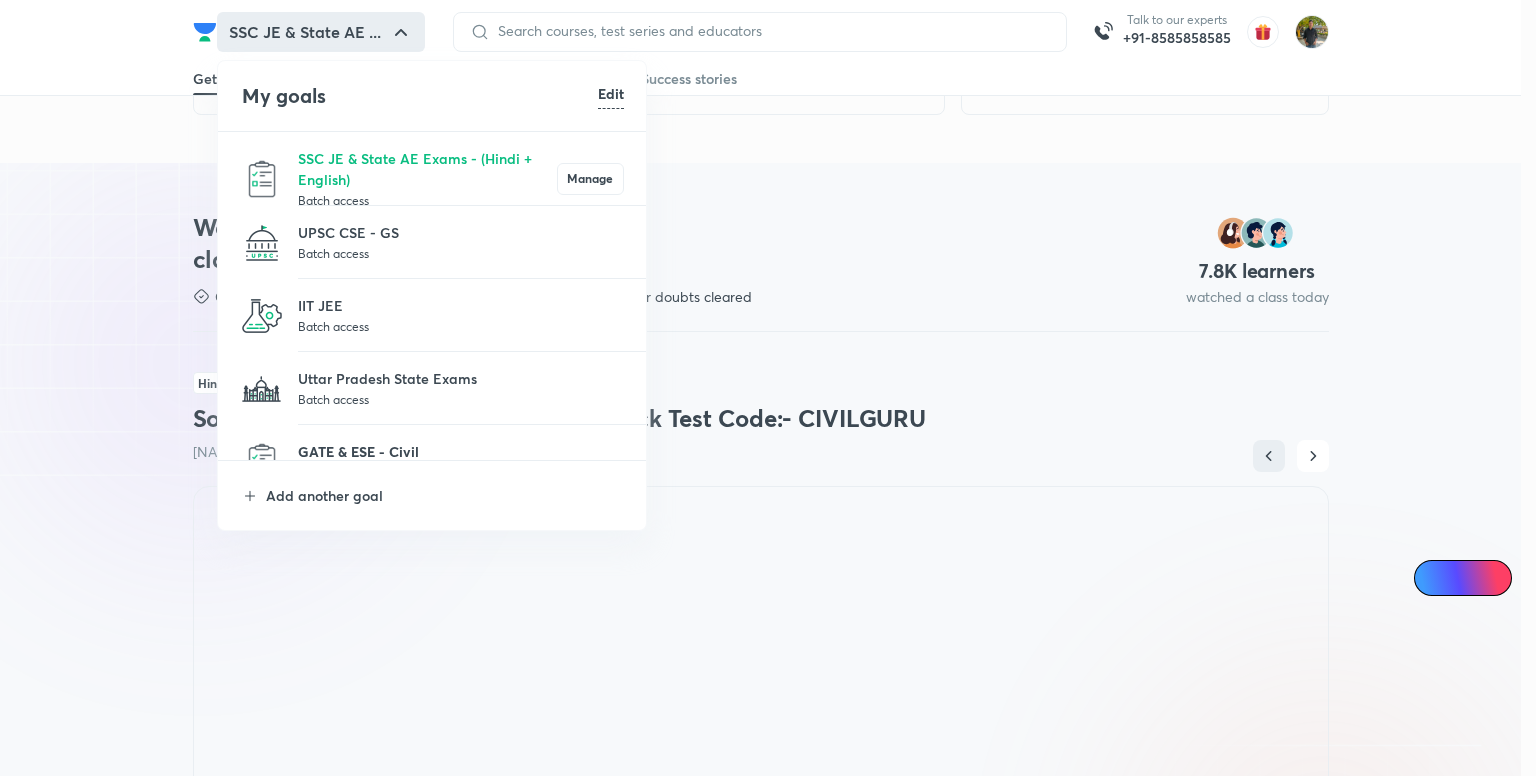 click on "GATE & ESE - Civil" at bounding box center [461, 451] 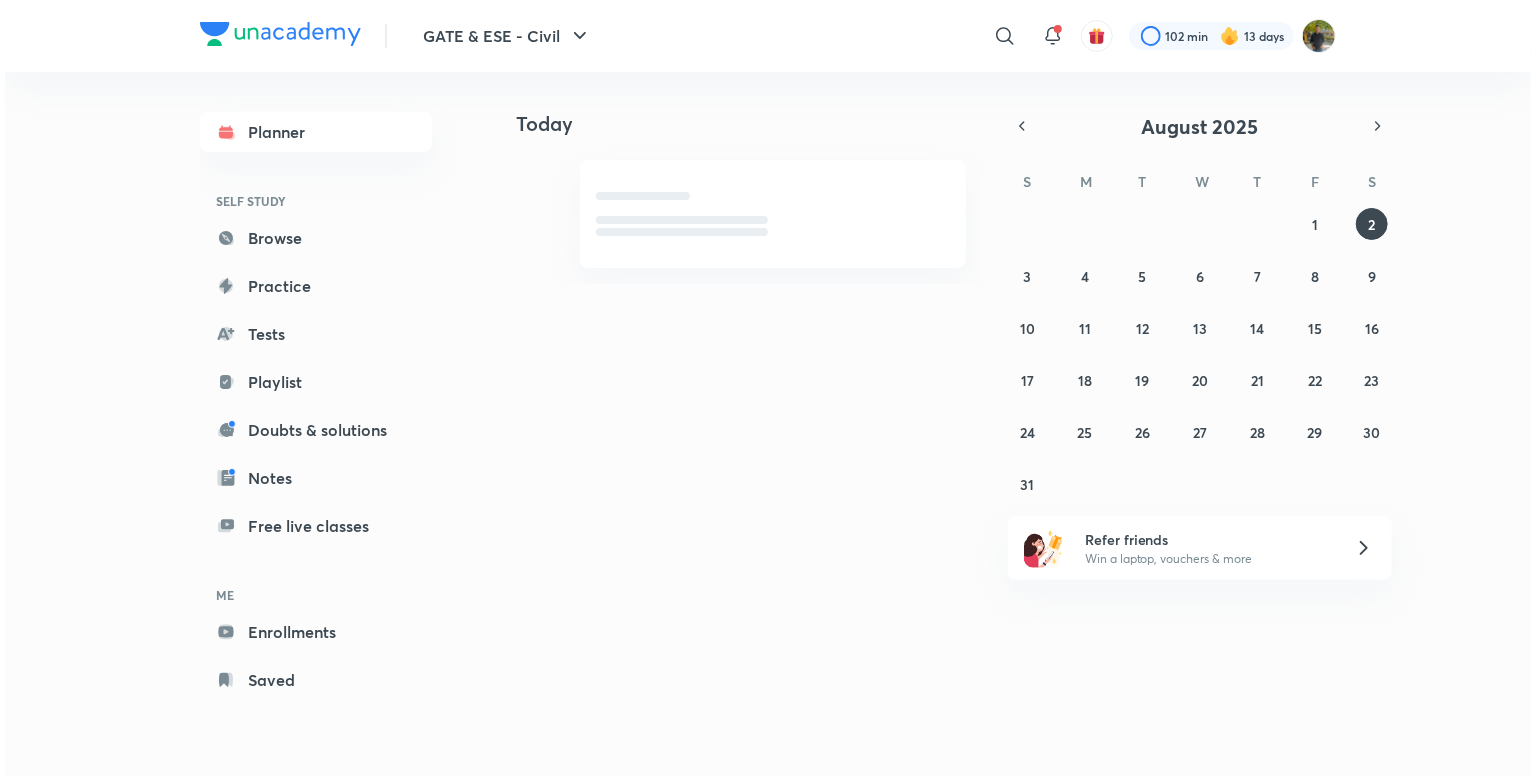 scroll, scrollTop: 0, scrollLeft: 0, axis: both 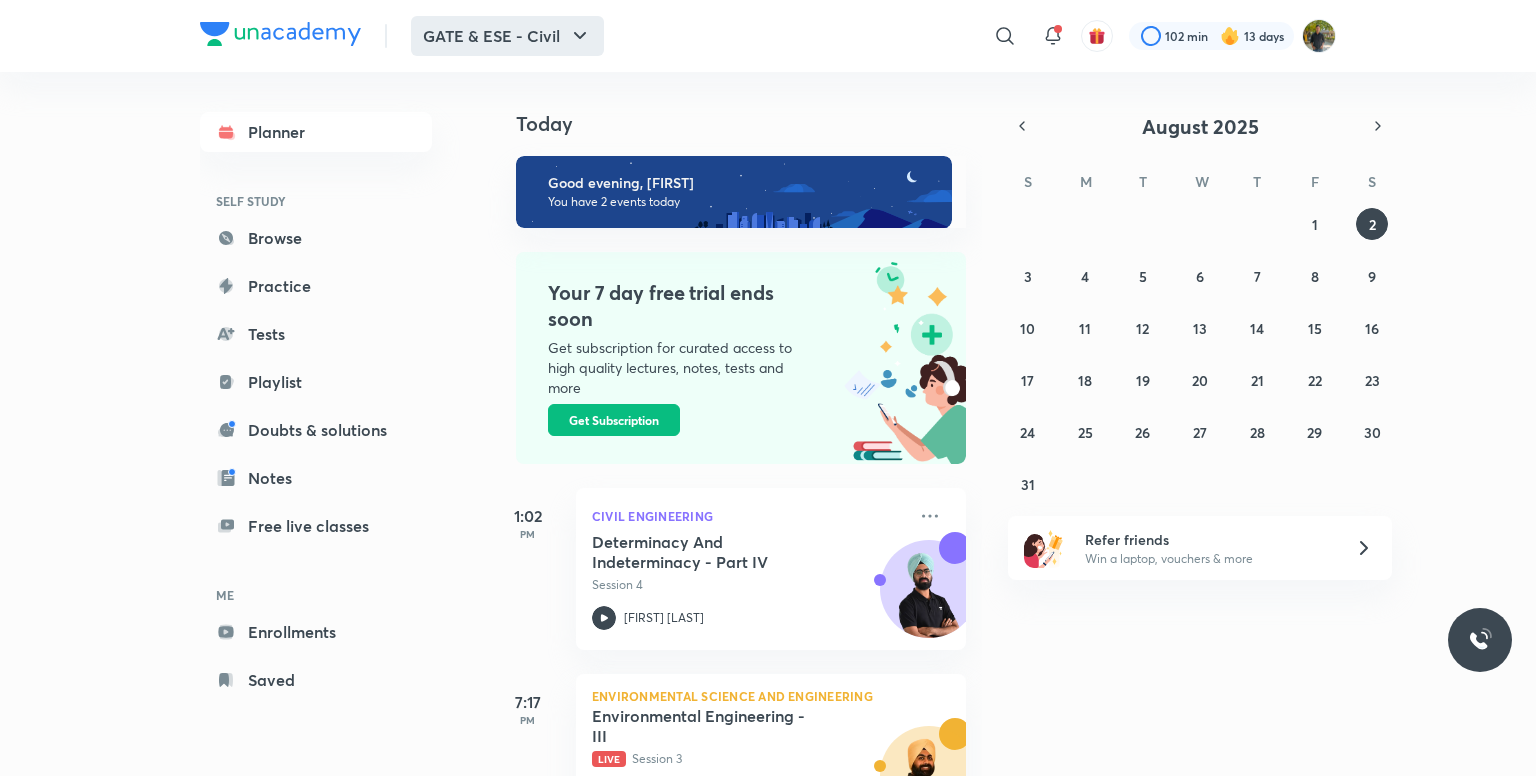 click 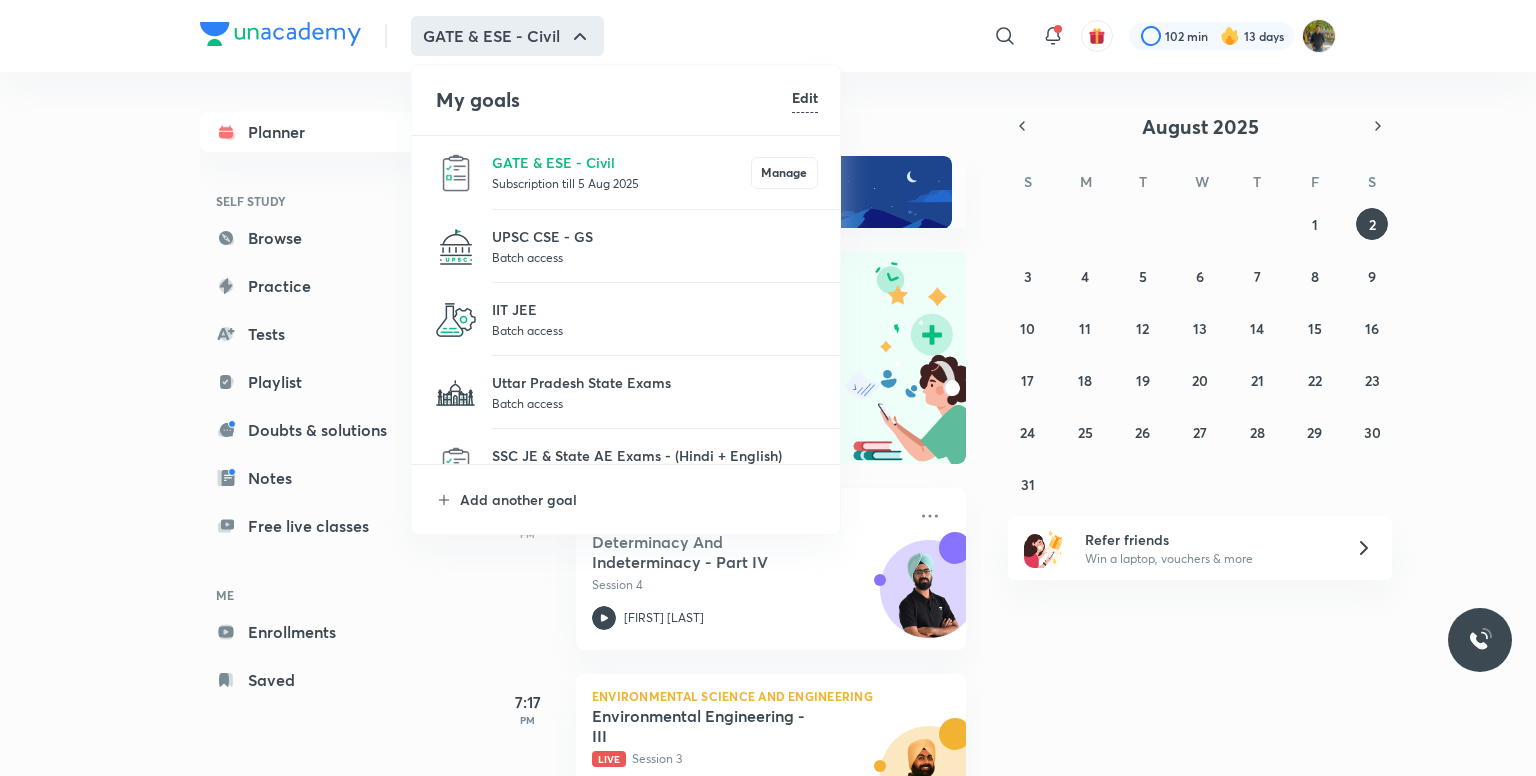 click on "Subscription till 5 Aug 2025" at bounding box center (621, 183) 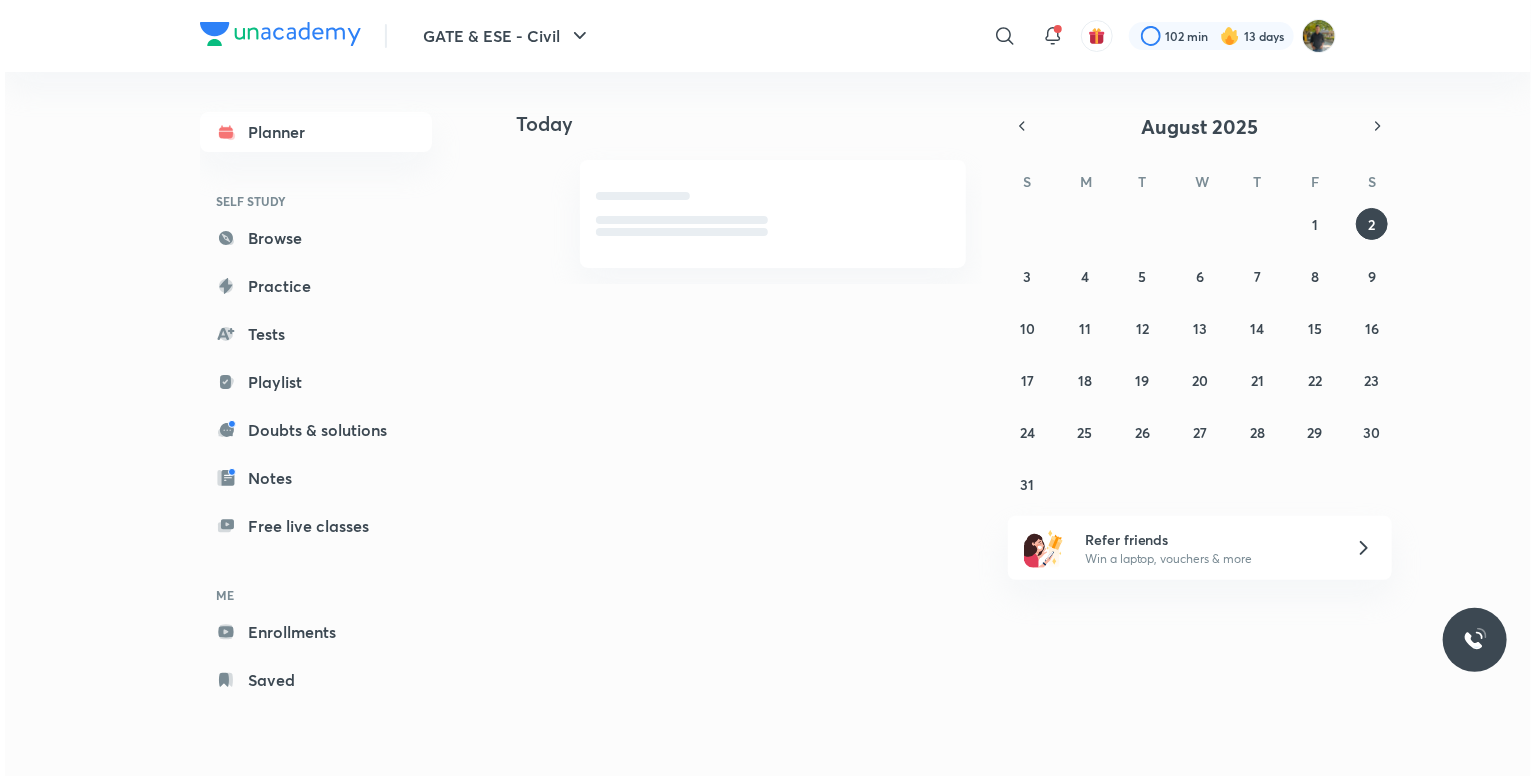 scroll, scrollTop: 0, scrollLeft: 0, axis: both 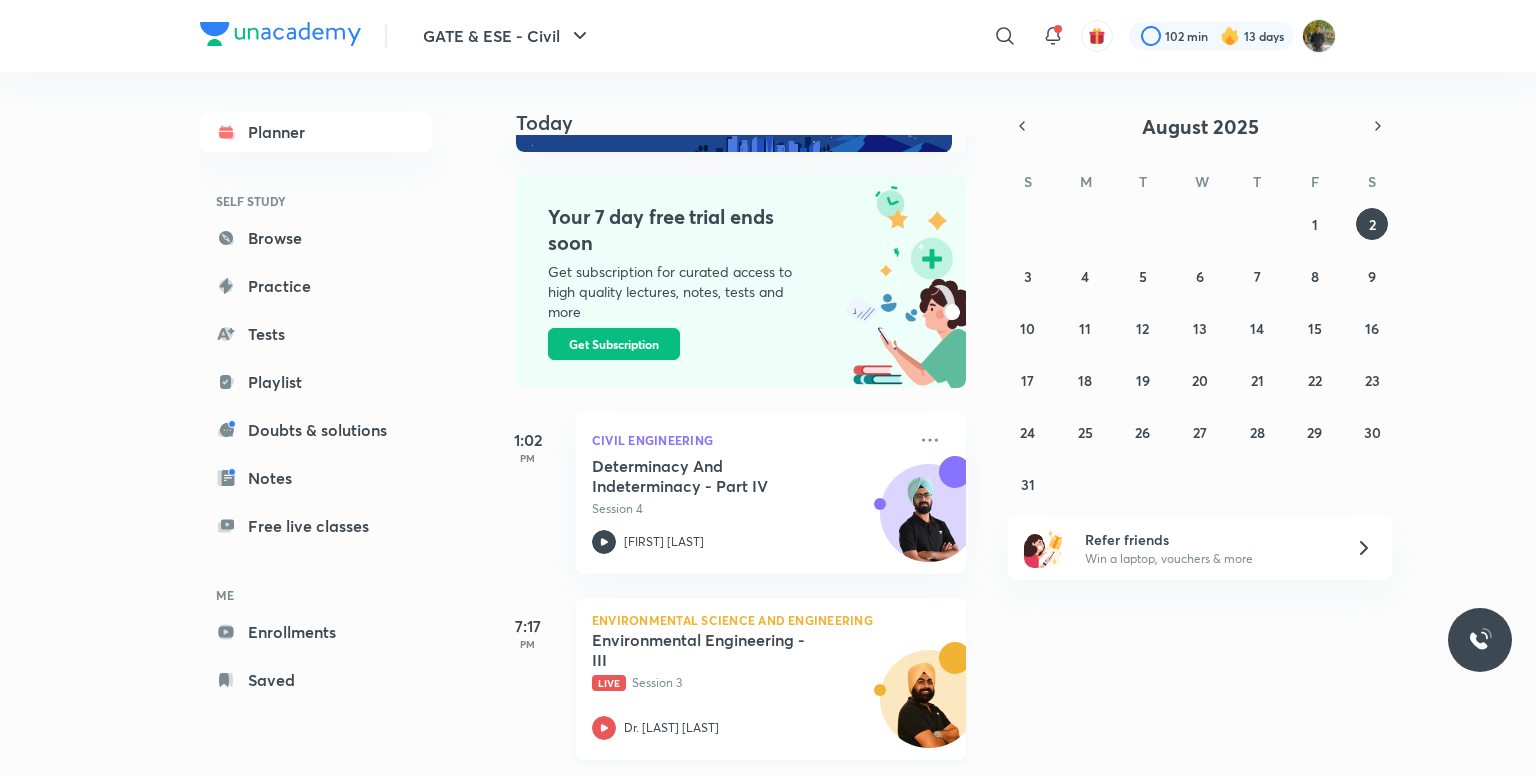click on "Environmental Engineering - III" at bounding box center [716, 650] 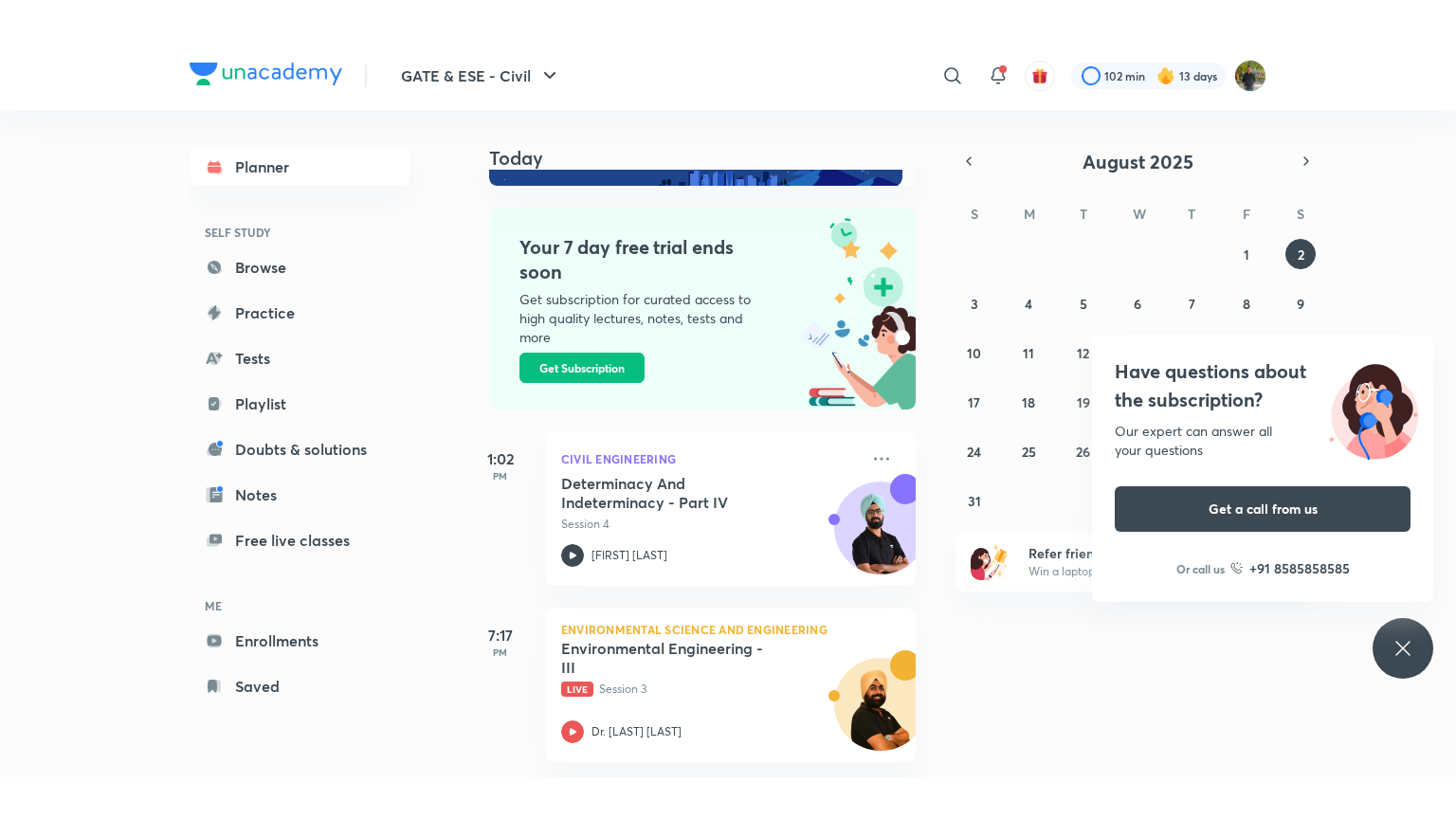 scroll, scrollTop: 3, scrollLeft: 0, axis: vertical 